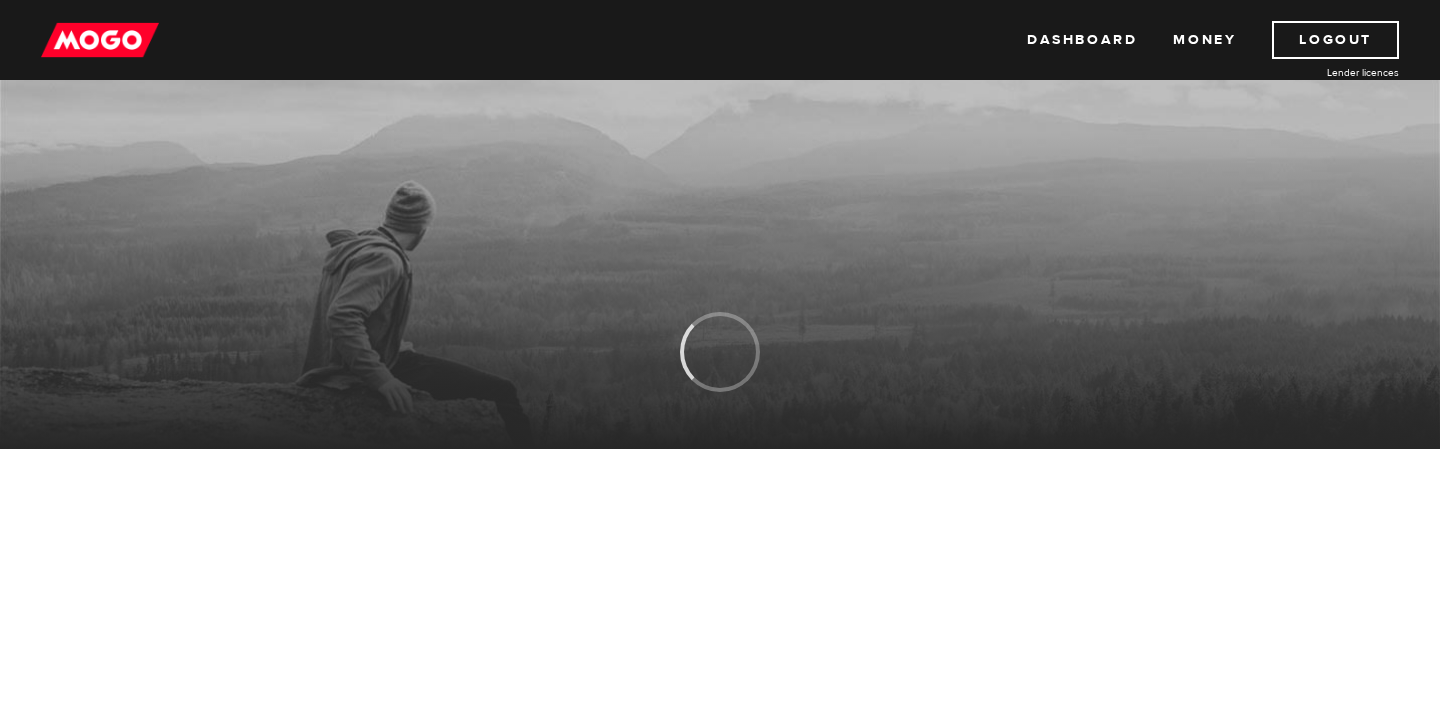 scroll, scrollTop: 0, scrollLeft: 0, axis: both 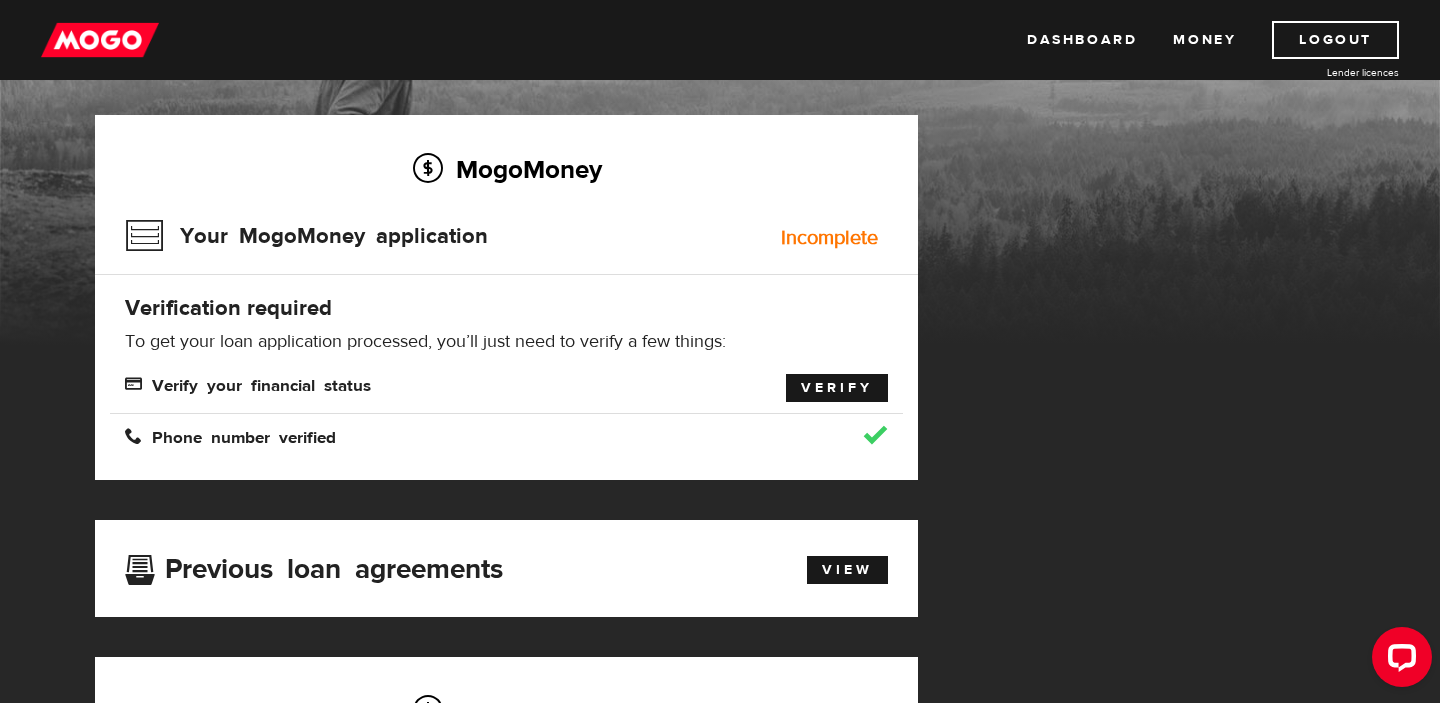 click on "Verify" at bounding box center (837, 388) 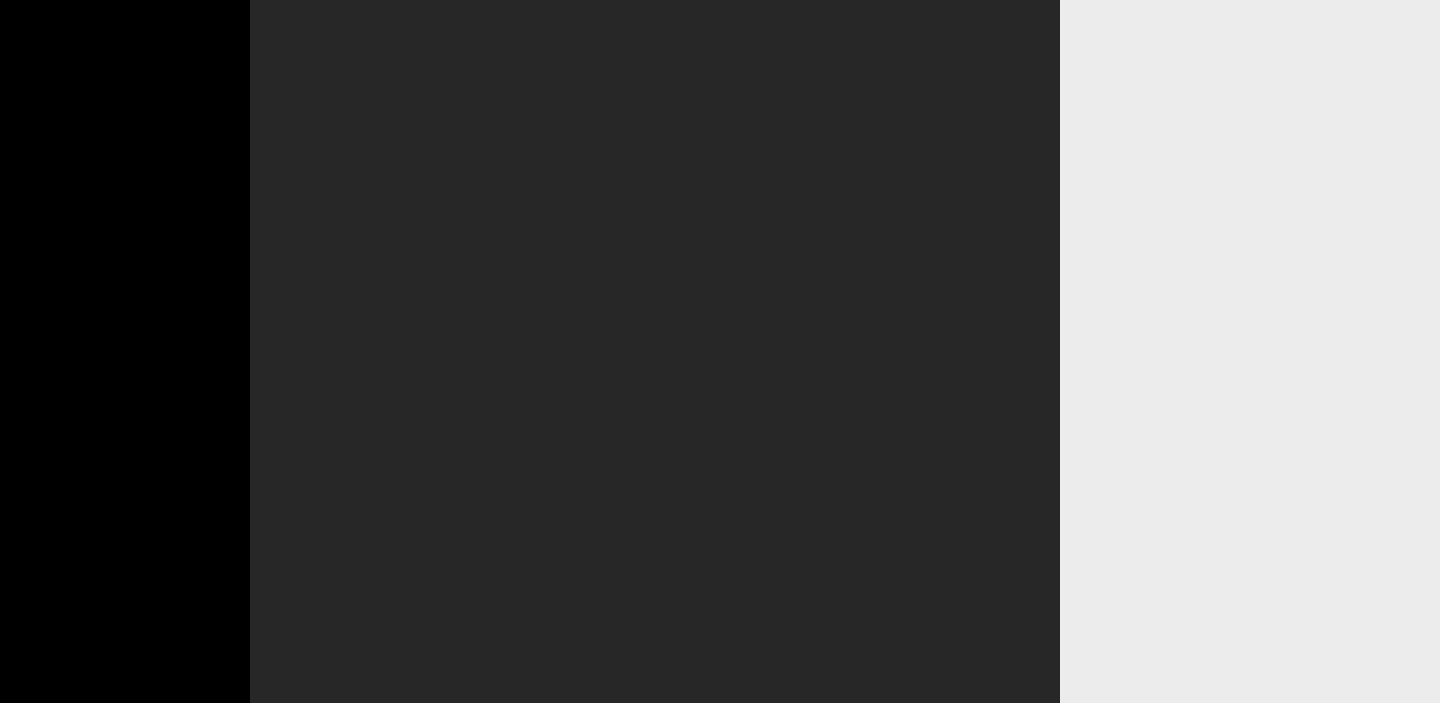 scroll, scrollTop: 0, scrollLeft: 0, axis: both 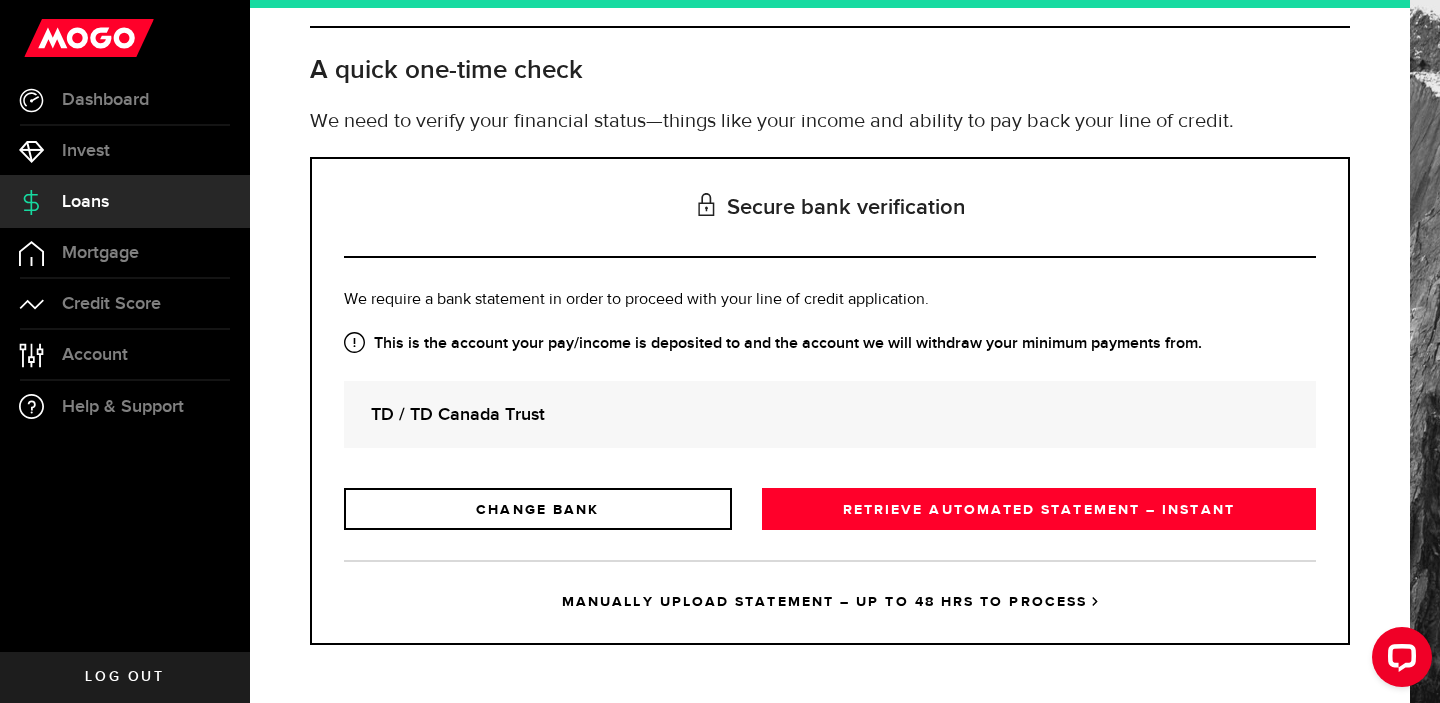 click on "MANUALLY UPLOAD STATEMENT – UP TO 48 HRS TO PROCESS" at bounding box center [830, 601] 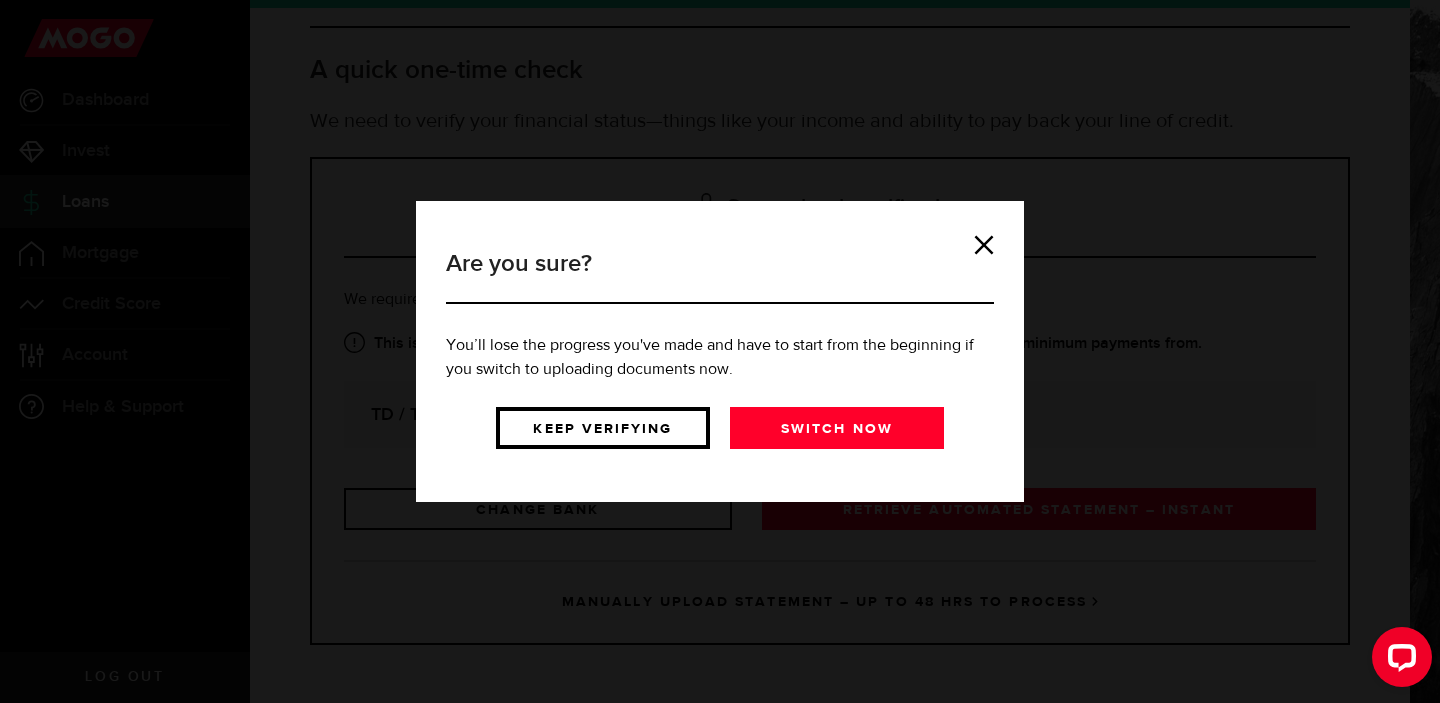 click on "Keep verifying" at bounding box center [603, 428] 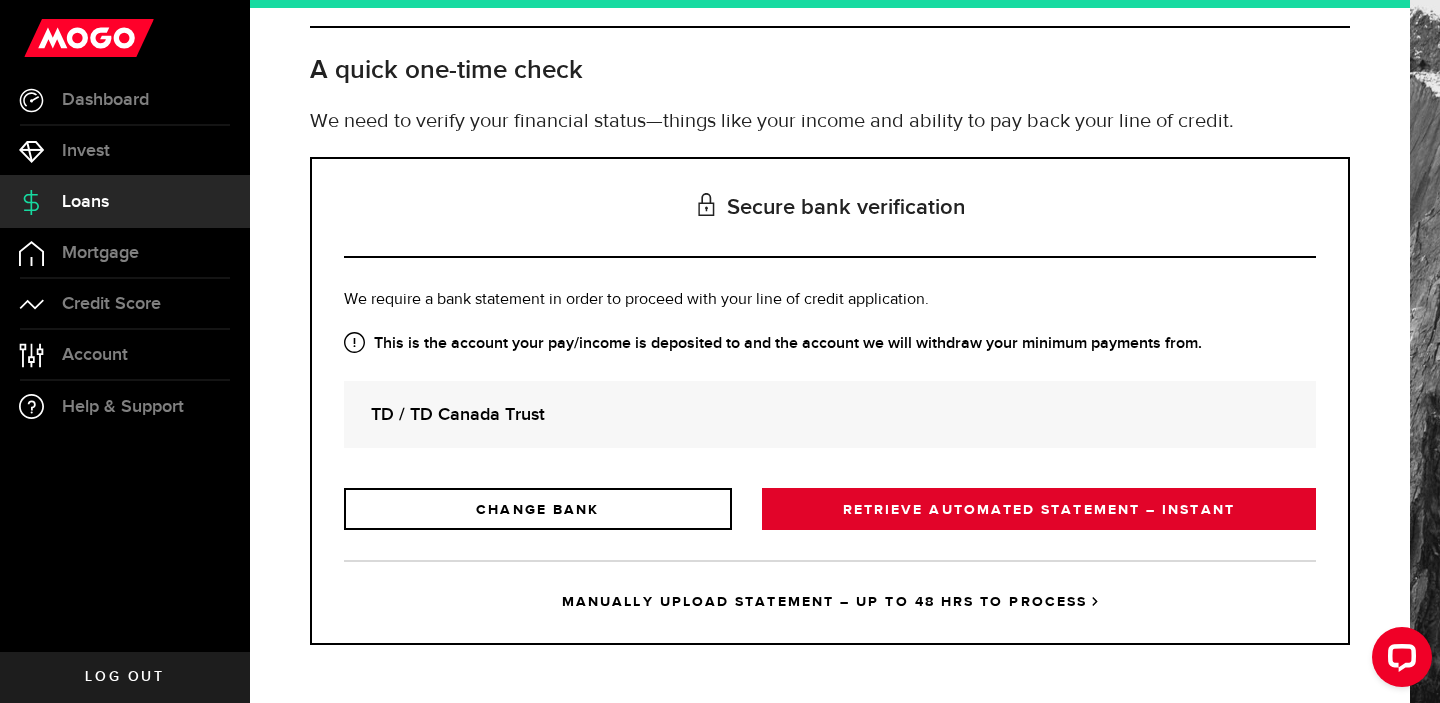 click on "RETRIEVE AUTOMATED STATEMENT – INSTANT" at bounding box center (1039, 509) 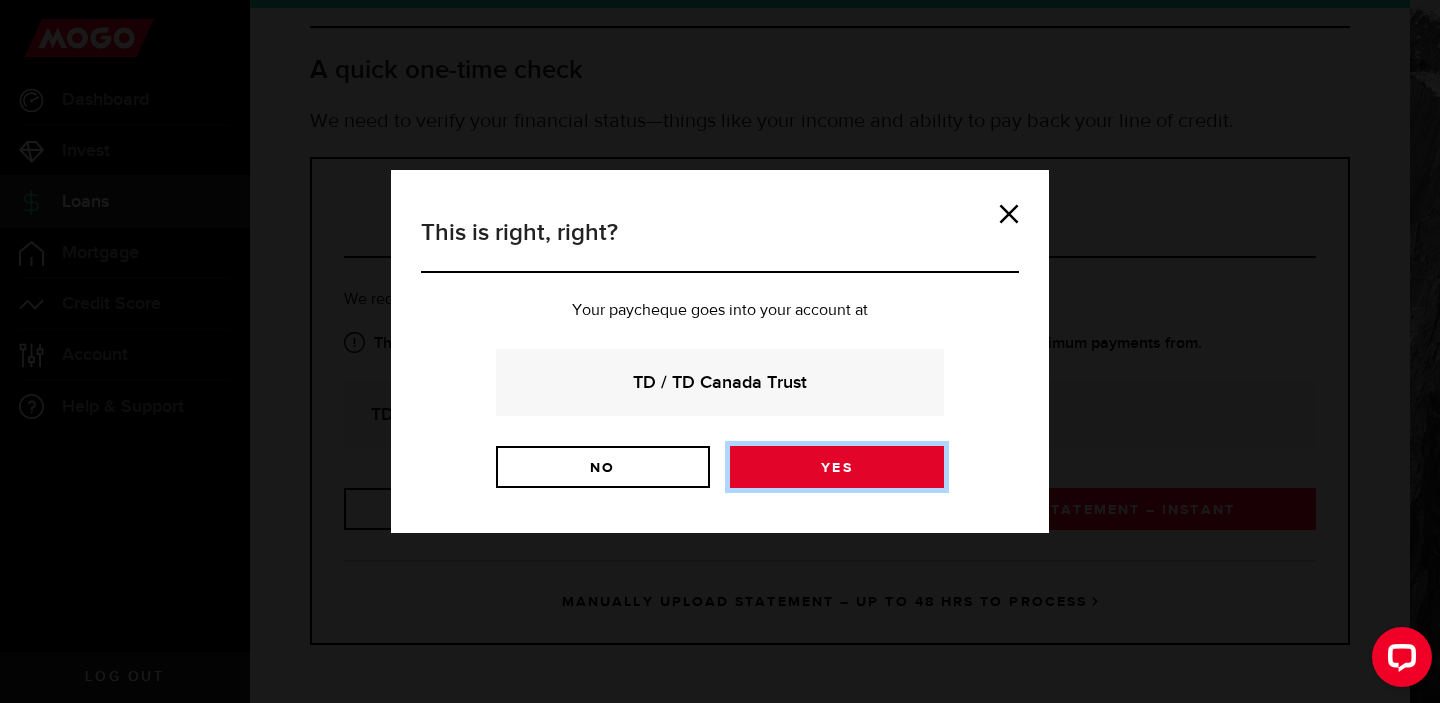 click on "Yes" at bounding box center (837, 467) 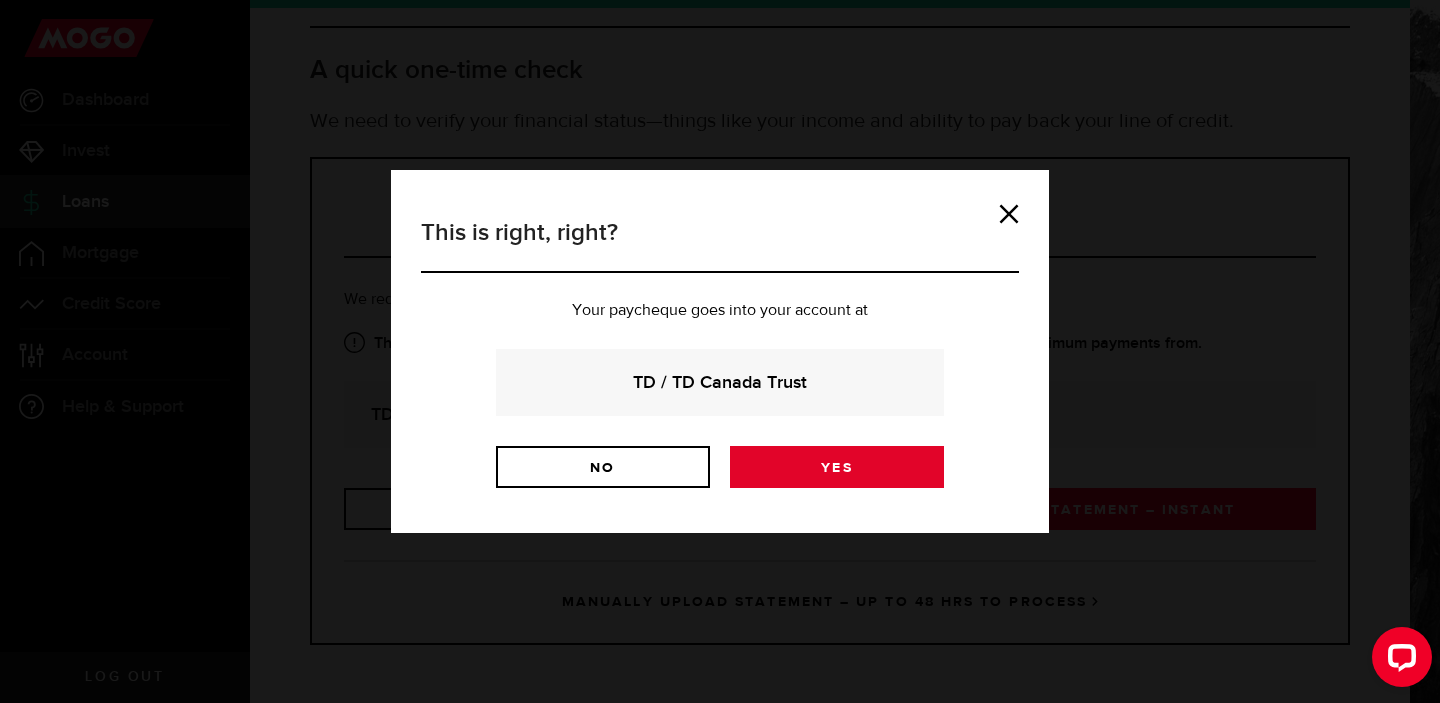 scroll, scrollTop: 0, scrollLeft: 0, axis: both 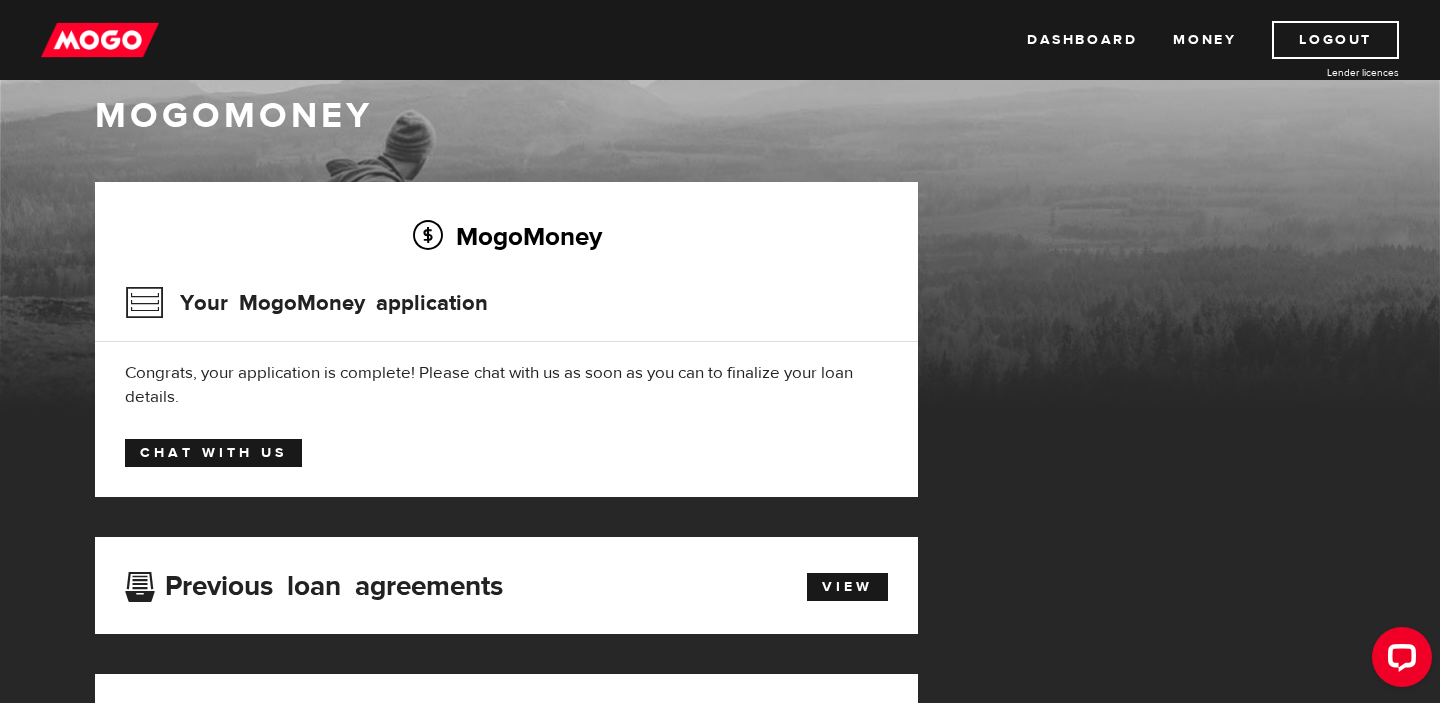 click on "Chat with us" at bounding box center (213, 453) 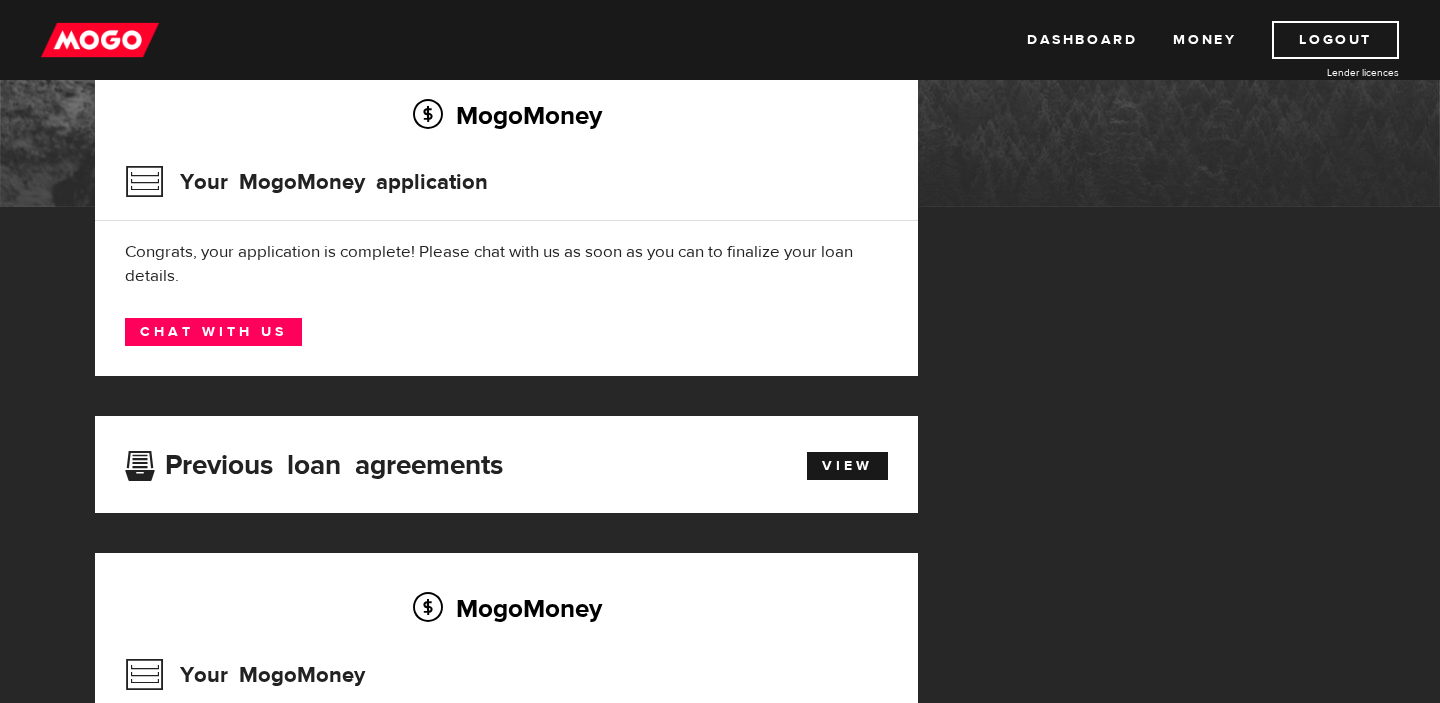 scroll, scrollTop: 0, scrollLeft: 0, axis: both 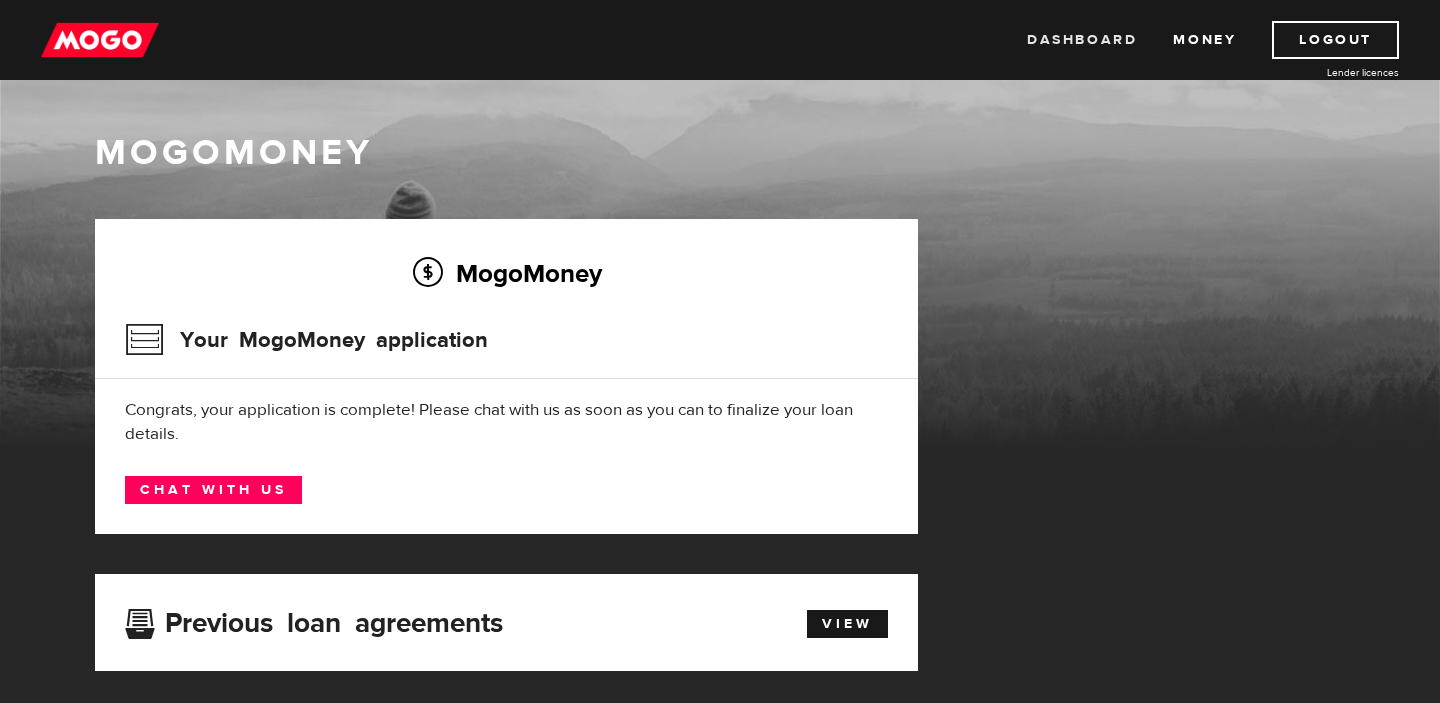 click on "Dashboard" at bounding box center (1082, 40) 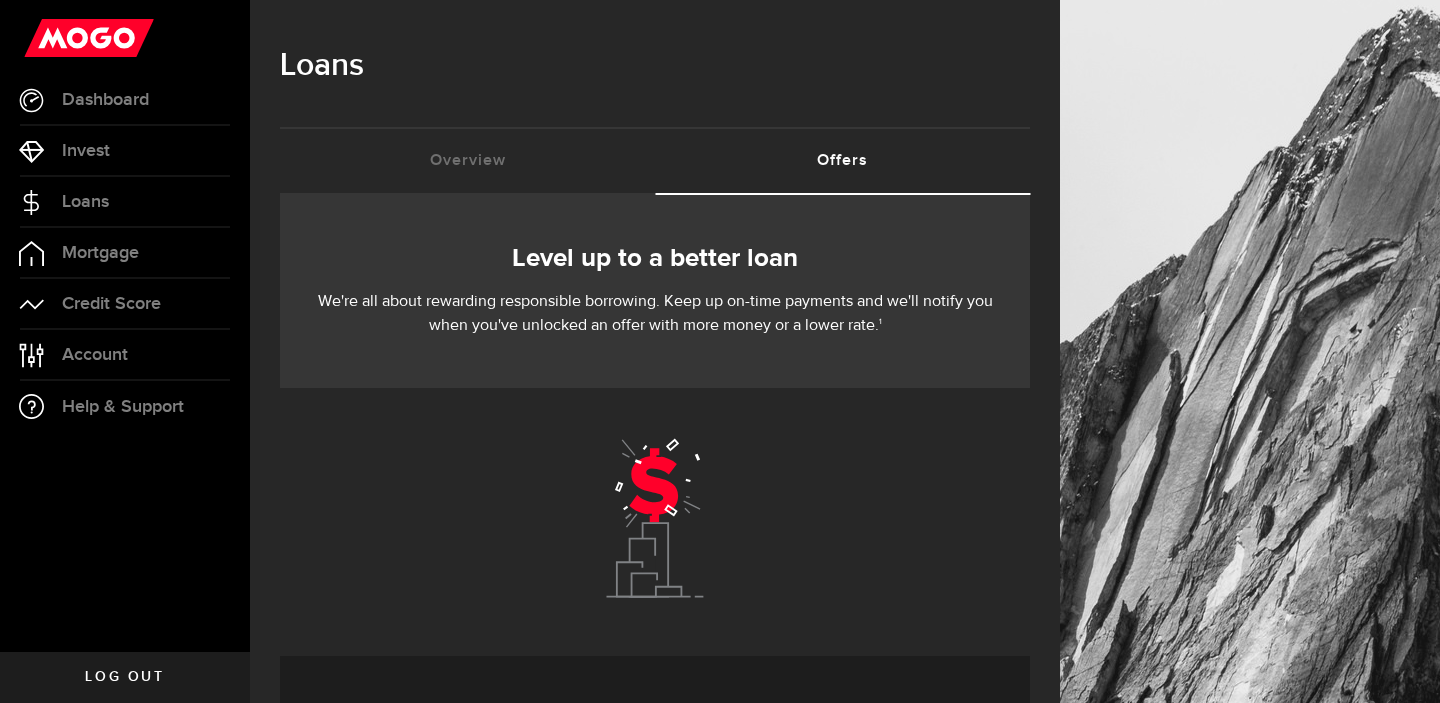 scroll, scrollTop: 0, scrollLeft: 0, axis: both 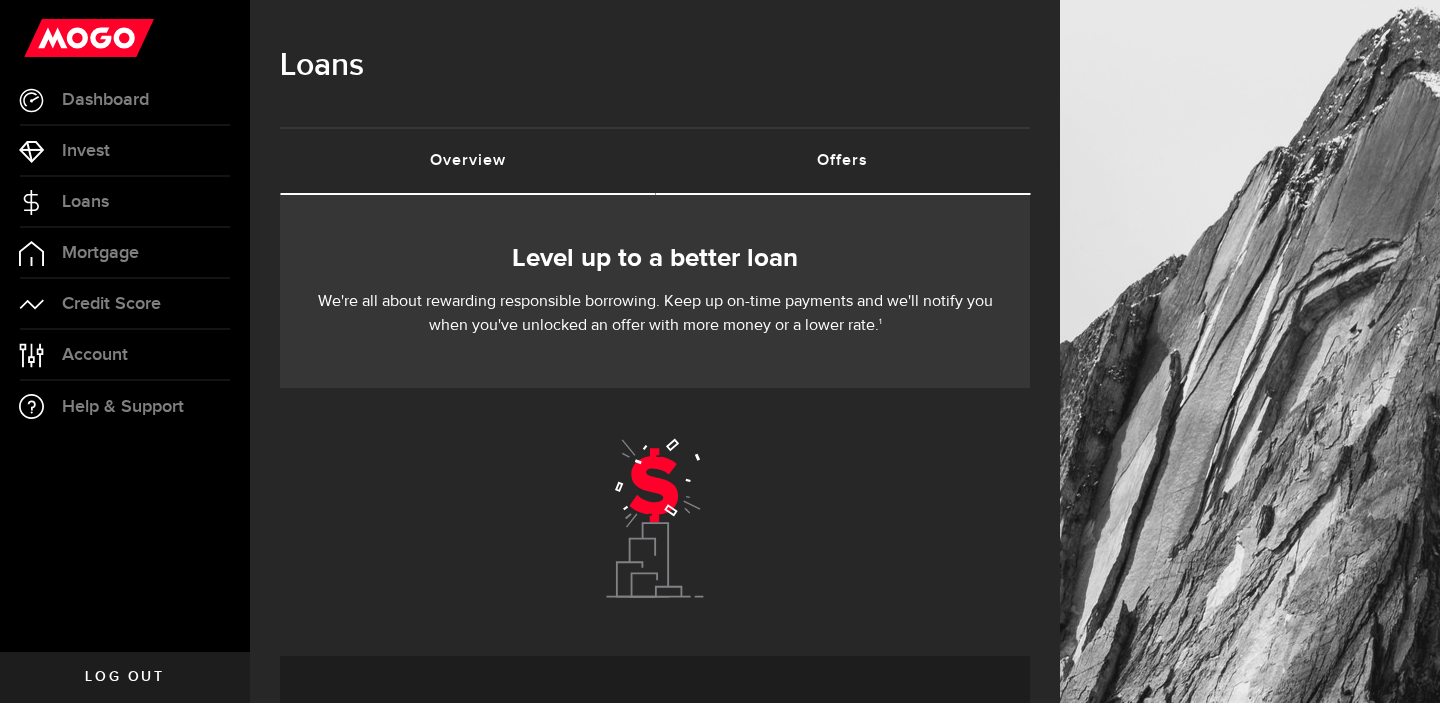 click on "Overview (requires attention)" at bounding box center [467, 161] 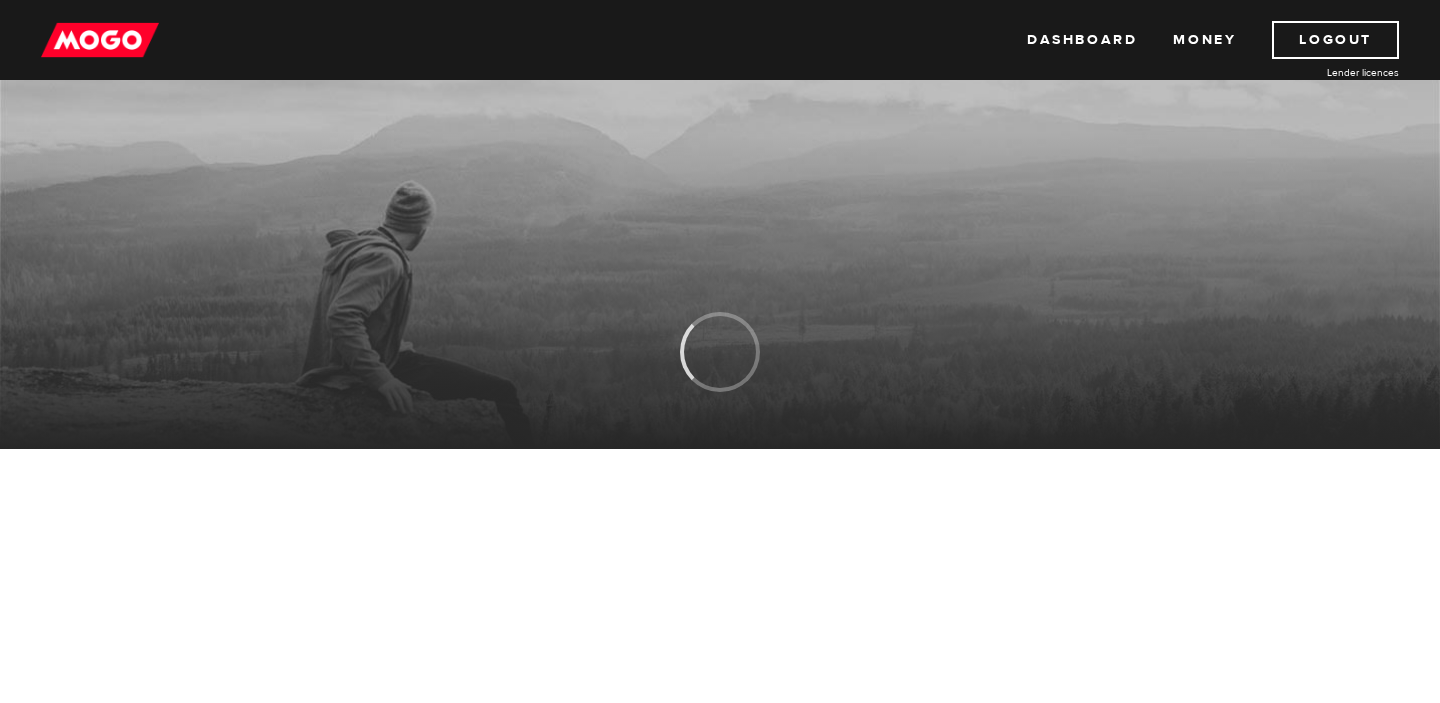 scroll, scrollTop: 0, scrollLeft: 0, axis: both 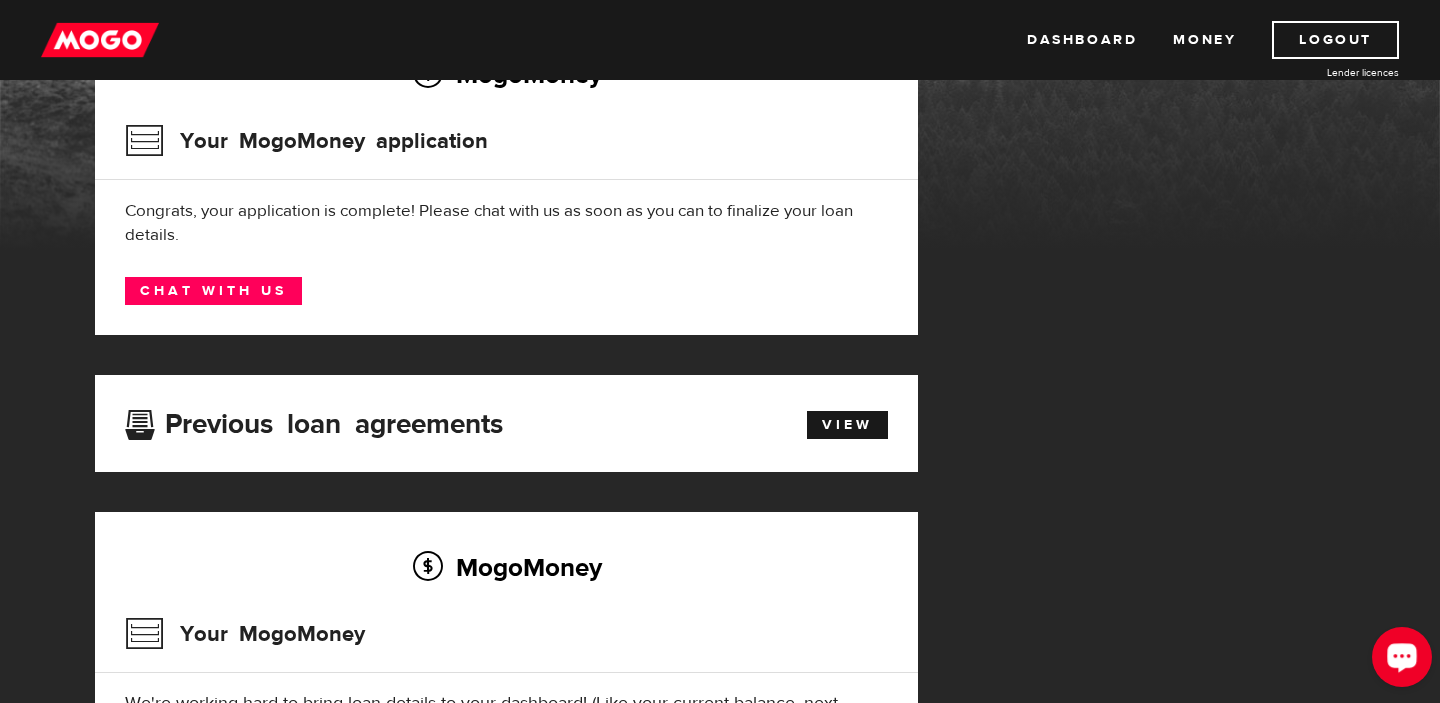 click 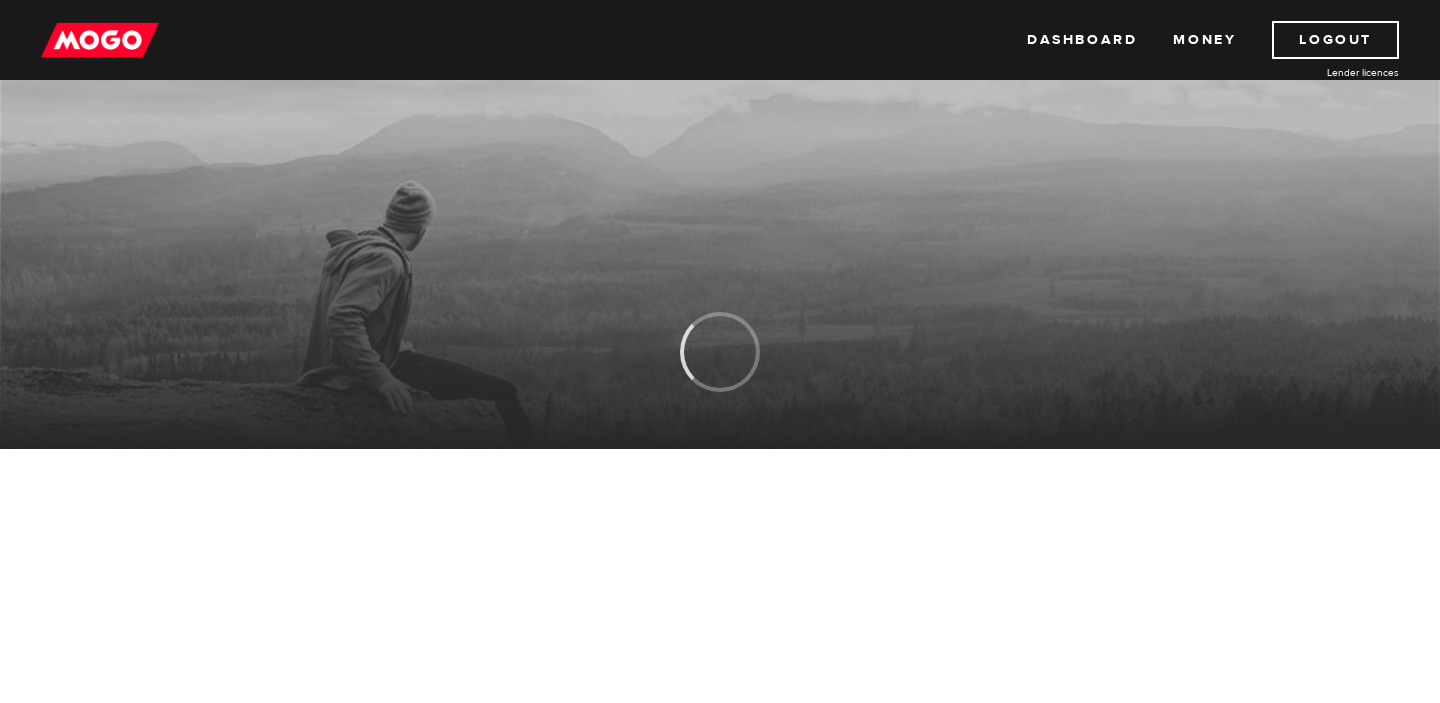 scroll, scrollTop: 0, scrollLeft: 0, axis: both 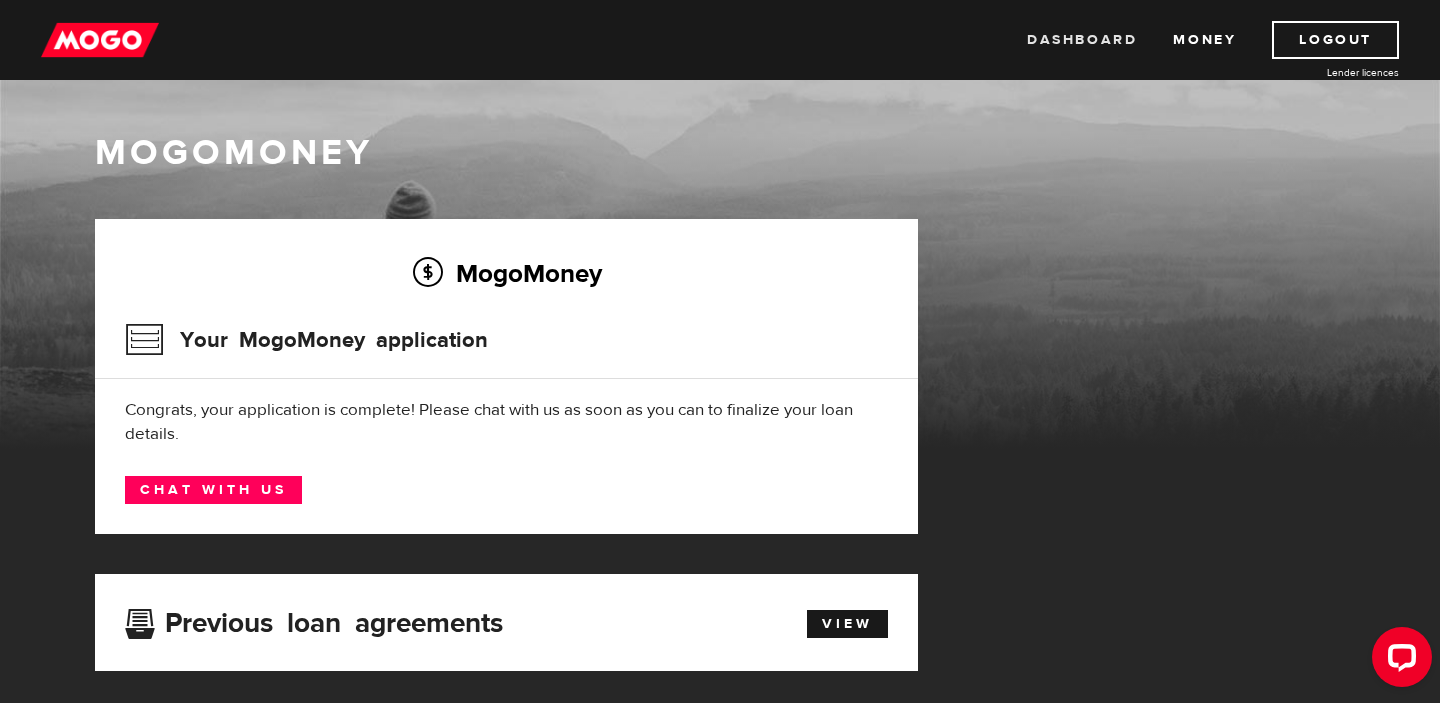 click on "Dashboard" at bounding box center [1082, 40] 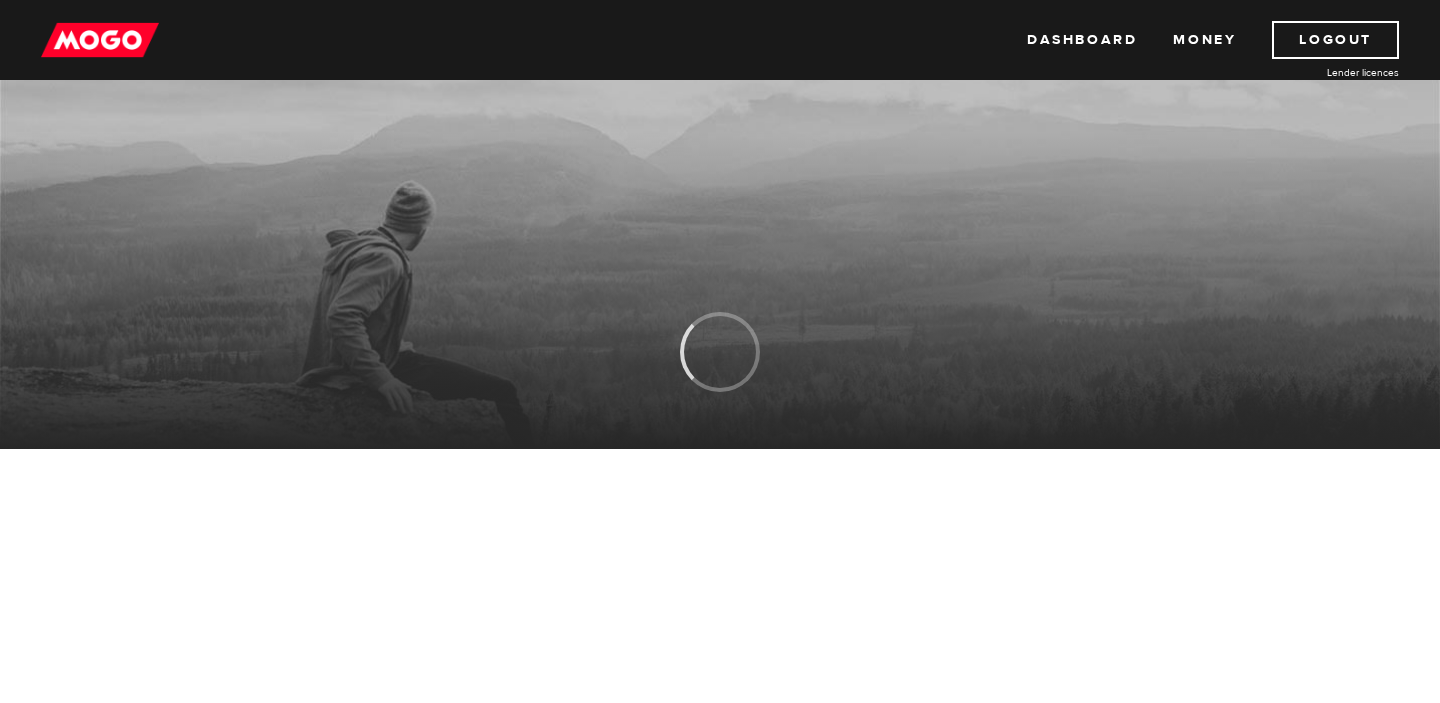 scroll, scrollTop: 0, scrollLeft: 0, axis: both 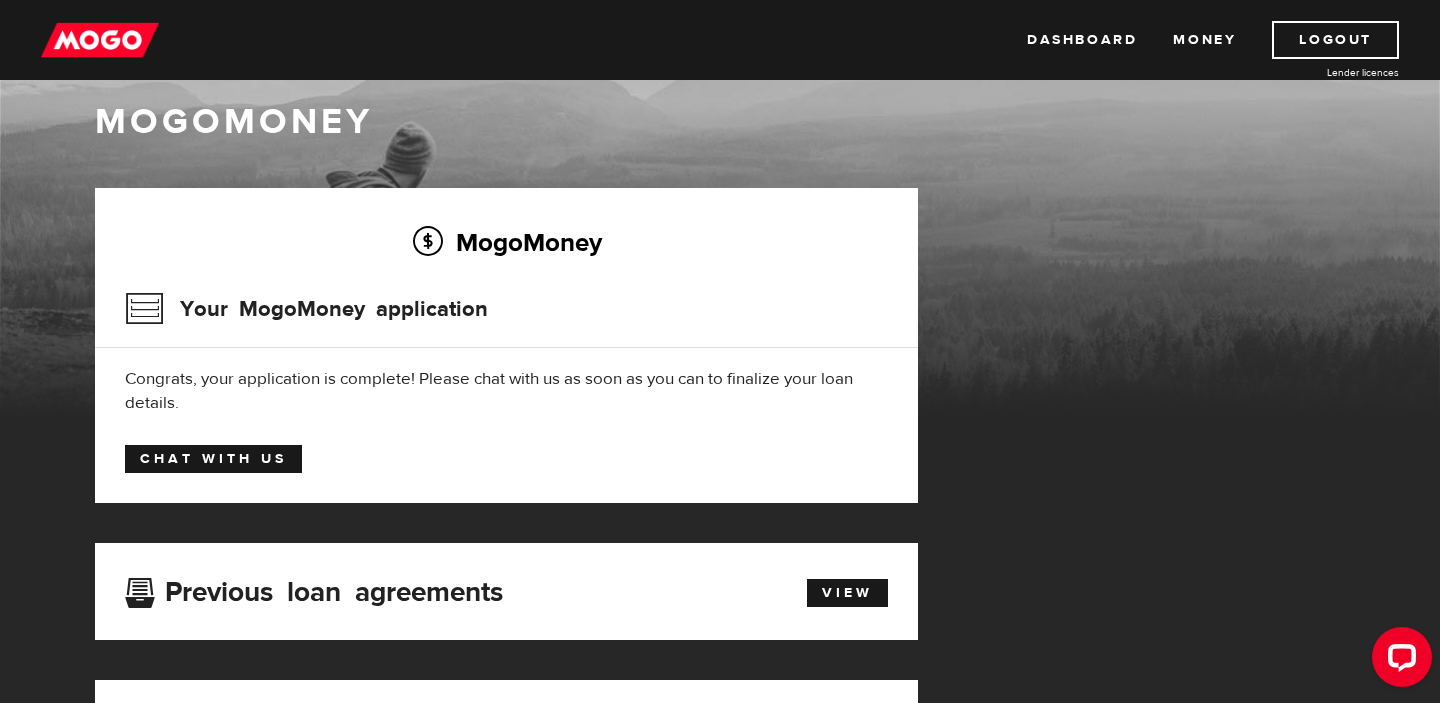 click on "Chat with us" at bounding box center (213, 459) 